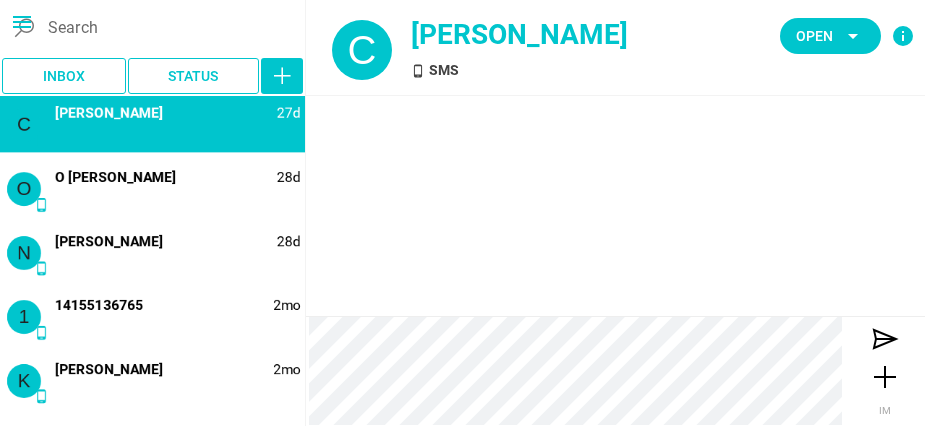 scroll, scrollTop: 0, scrollLeft: 0, axis: both 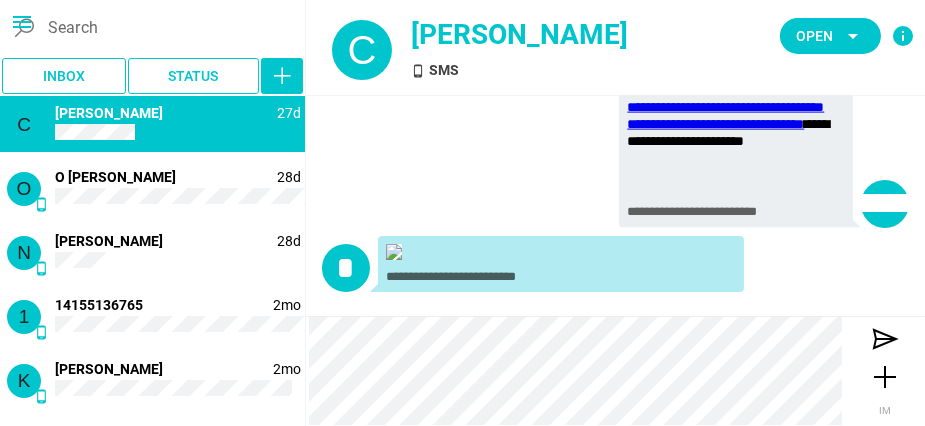 click on "menu" at bounding box center (22, 22) 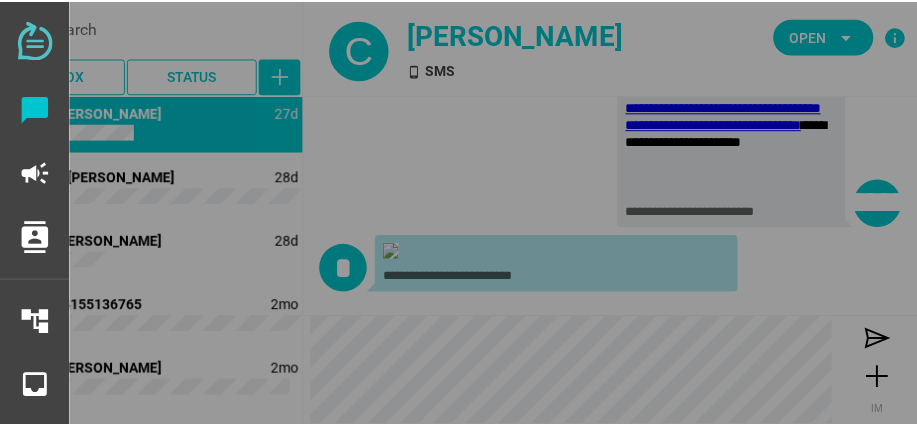 scroll, scrollTop: 14636, scrollLeft: 0, axis: vertical 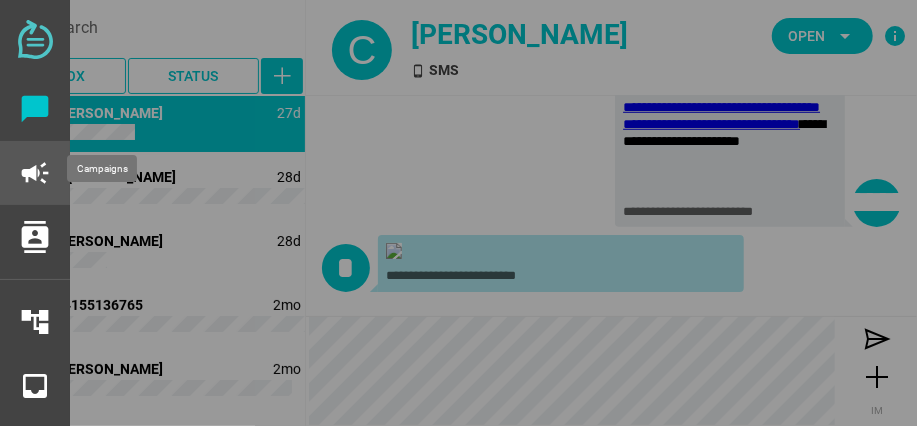 click on "campaign" at bounding box center [35, 173] 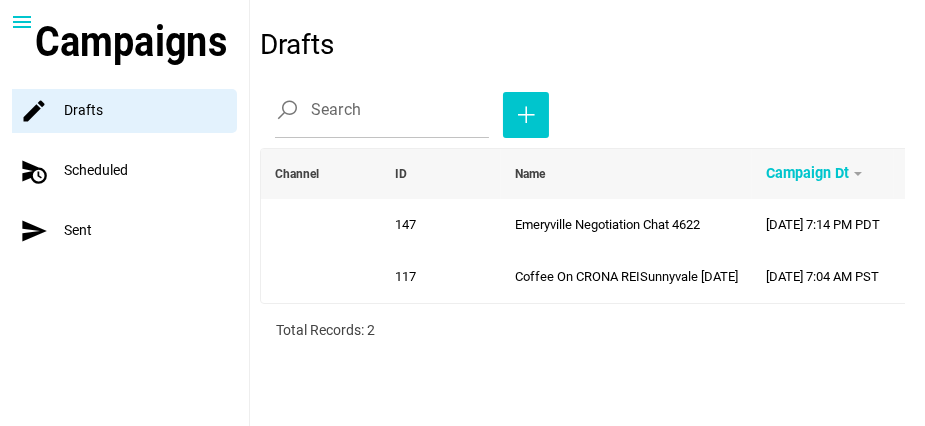 click on "schedule_send  Scheduled" at bounding box center (130, 171) 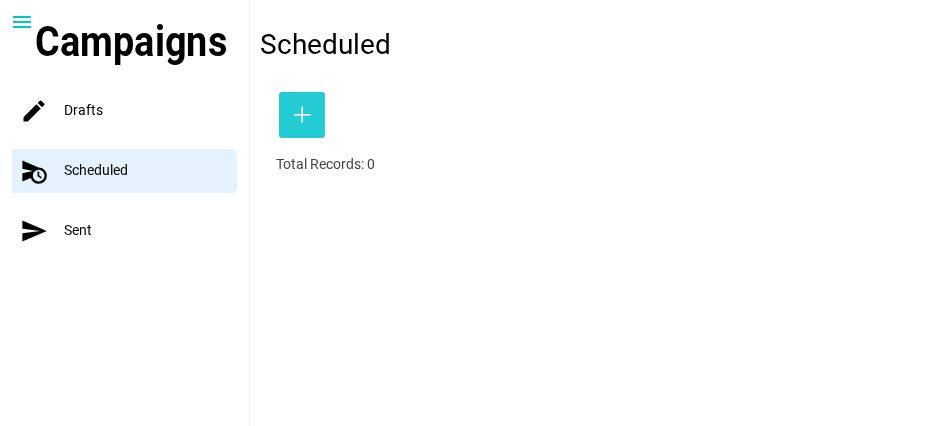 click at bounding box center (302, 115) 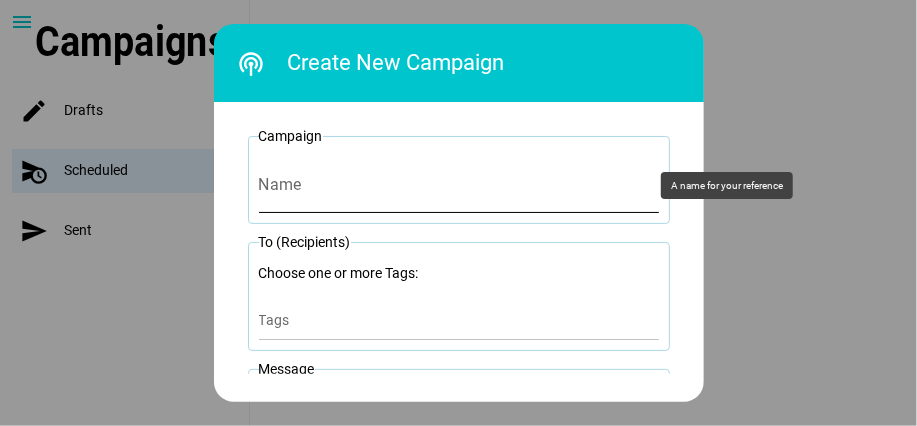 click on "Name" at bounding box center (459, 185) 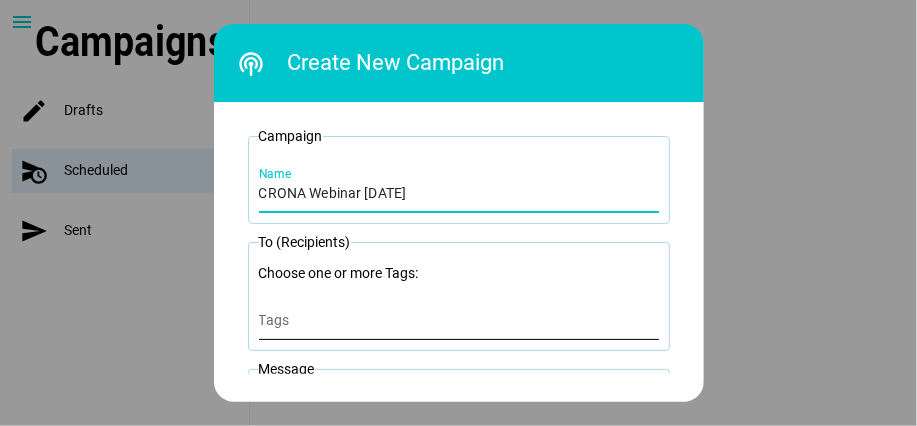 type on "CRONA Webinar [DATE]" 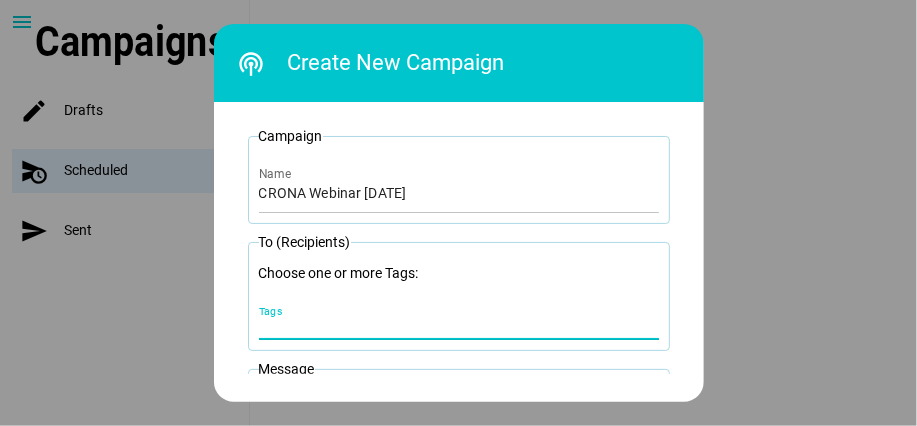 click on "Tags" at bounding box center (459, 326) 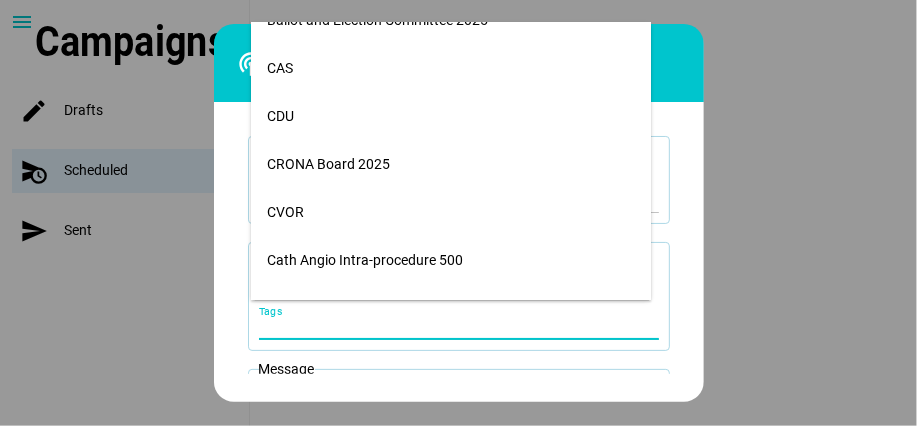 scroll, scrollTop: 1564, scrollLeft: 0, axis: vertical 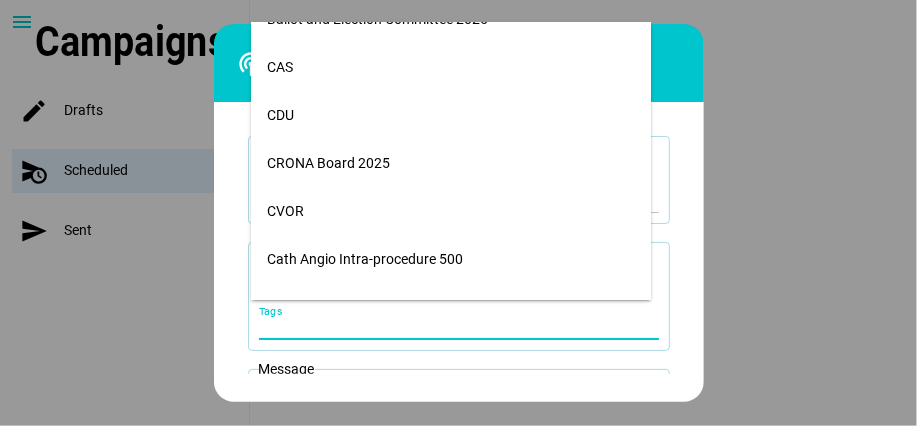 click on "CRONA Board 2025" at bounding box center [451, 163] 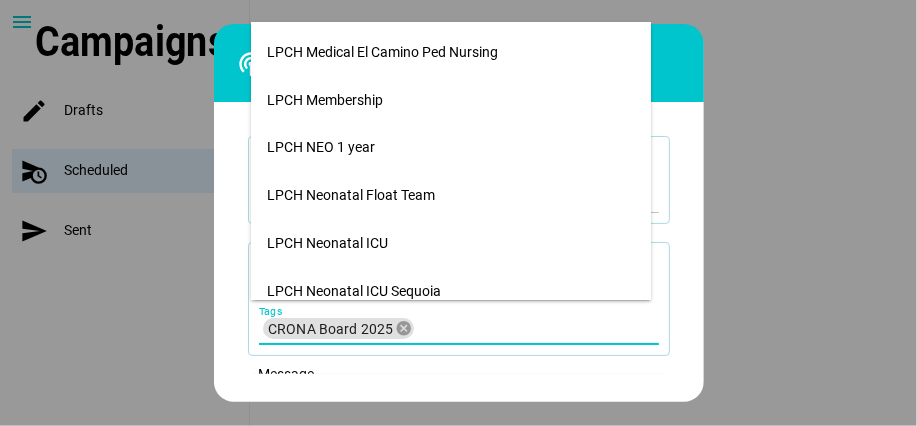 scroll, scrollTop: 4029, scrollLeft: 0, axis: vertical 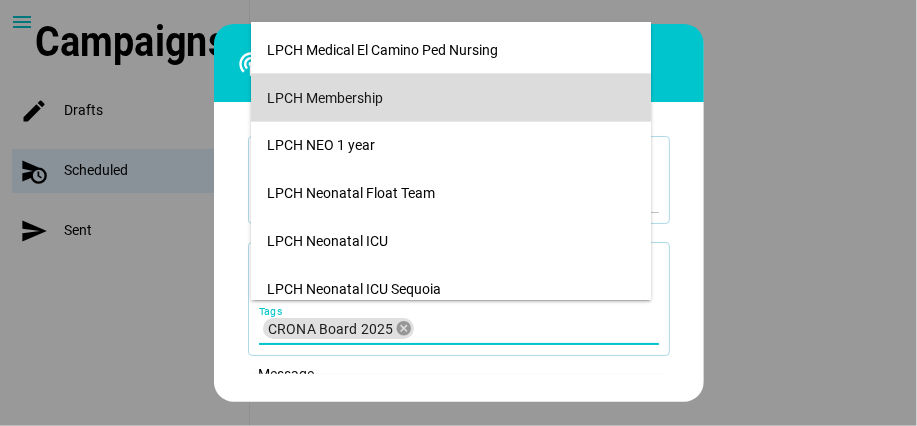 click on "LPCH Membership" at bounding box center (451, 98) 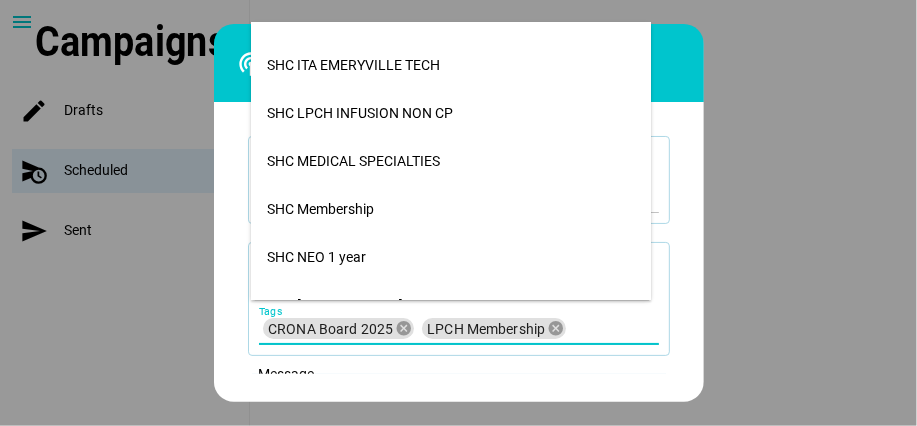 scroll, scrollTop: 9295, scrollLeft: 0, axis: vertical 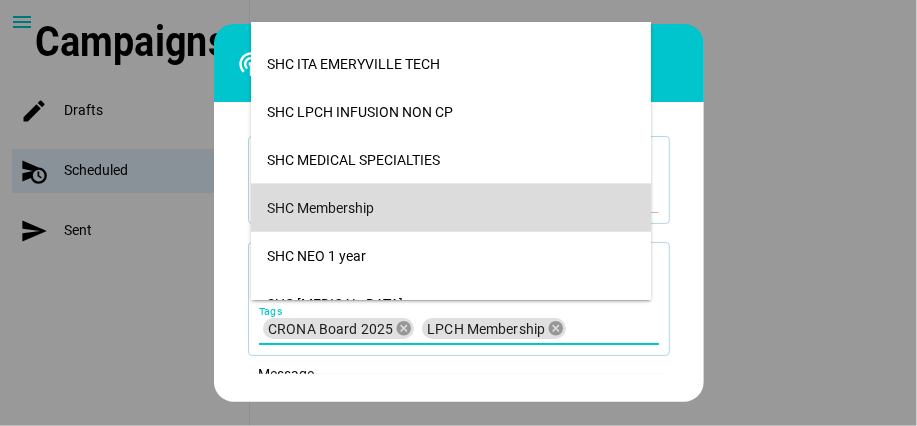 click on "SHC Membership" at bounding box center (451, 208) 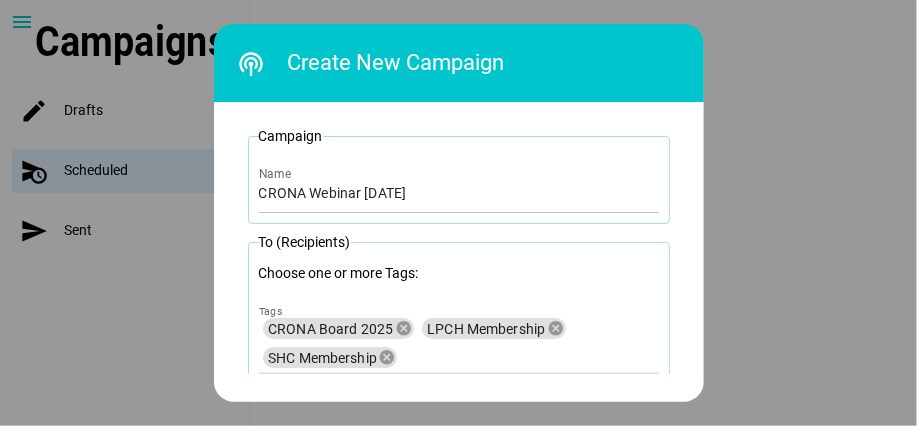 click on "Campaign ID:
CRONA Webinar [DATE] Name To (Recipients) Choose one or more Tags: CRONA Board 2025 cancel LPCH Membership cancel SHC Membership cancel Tags Message Body Rich Text
move_down Send Date & Time America/Los_Angeles Timezone arrow_drop_down Date:  7 MM
/
9 DD
/
2025 YYYY Time:  18 Hour arrow_drop_down
:
45 Minute arrow_drop_down From From channel:  info Main - SMS - [PHONE_NUMBER]" at bounding box center [459, 246] 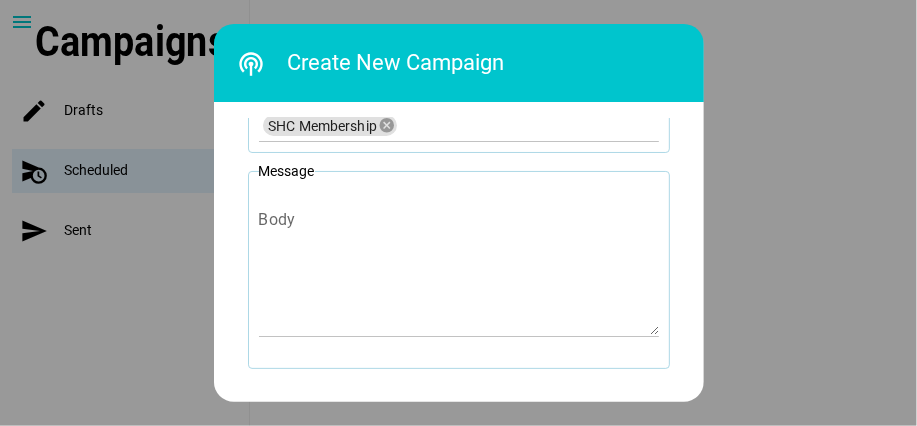 scroll, scrollTop: 278, scrollLeft: 0, axis: vertical 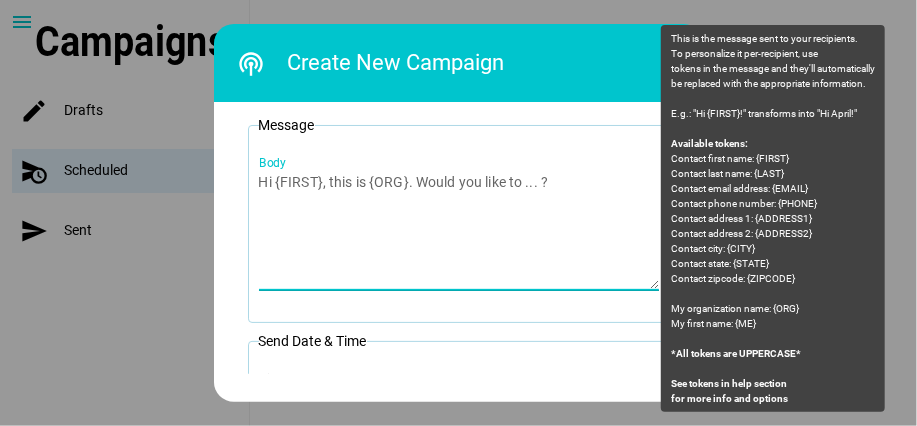 click on "Body" at bounding box center (459, 230) 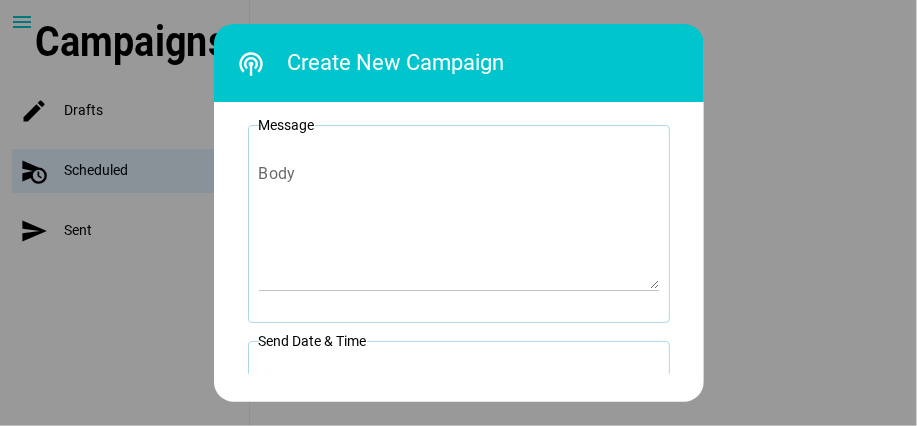 click at bounding box center (458, 213) 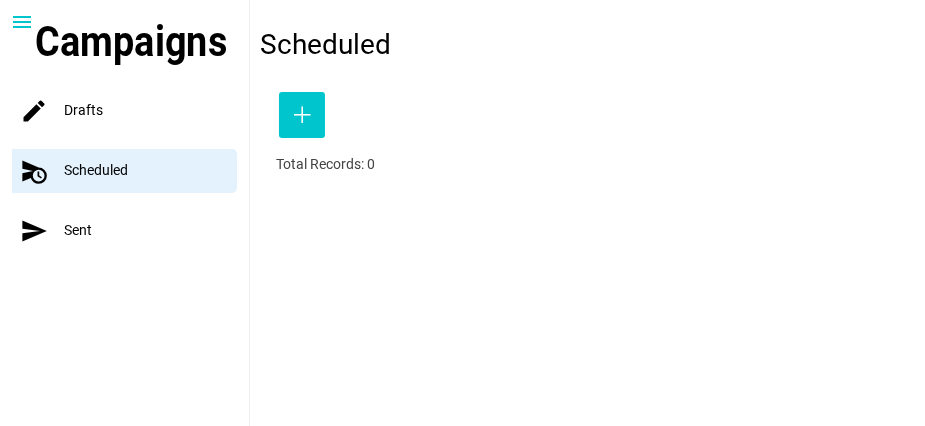 click on "send  Sent" at bounding box center (130, 231) 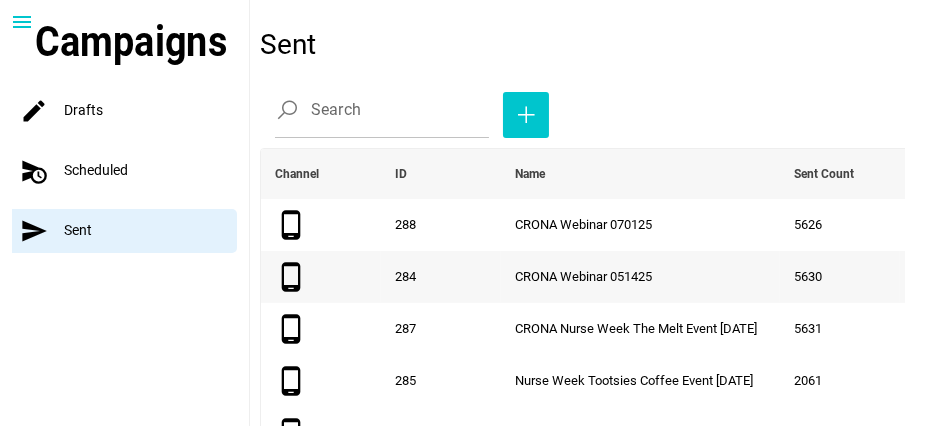 click on "CRONA Webinar 051425" at bounding box center [640, 277] 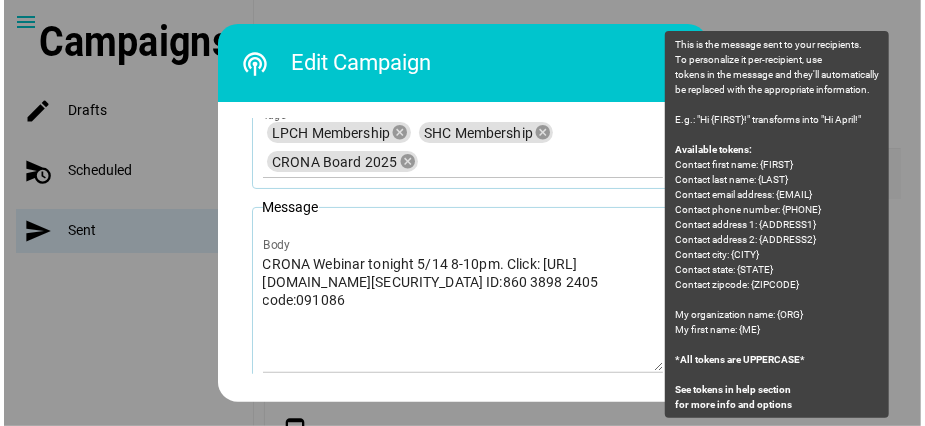 scroll, scrollTop: 219, scrollLeft: 0, axis: vertical 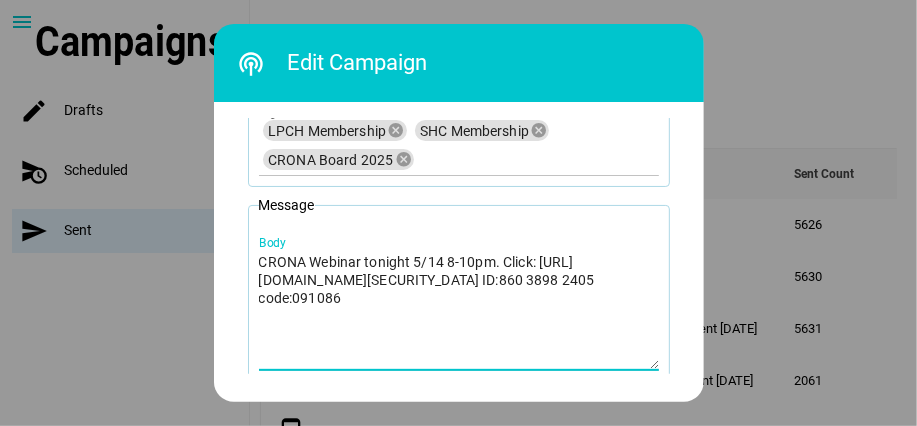 drag, startPoint x: 384, startPoint y: 318, endPoint x: 249, endPoint y: 261, distance: 146.5401 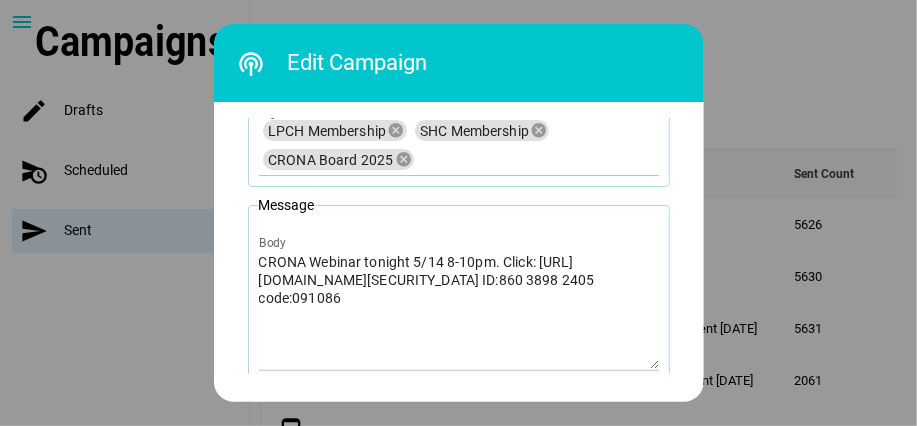click at bounding box center [458, 213] 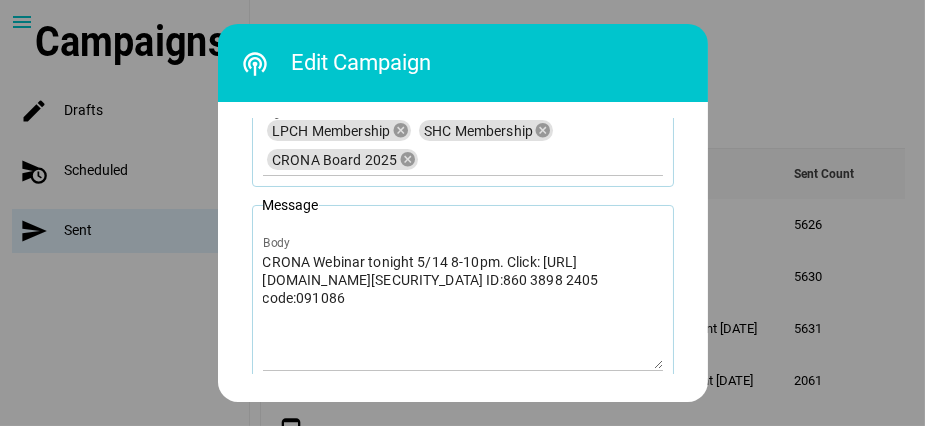 scroll, scrollTop: 49, scrollLeft: 0, axis: vertical 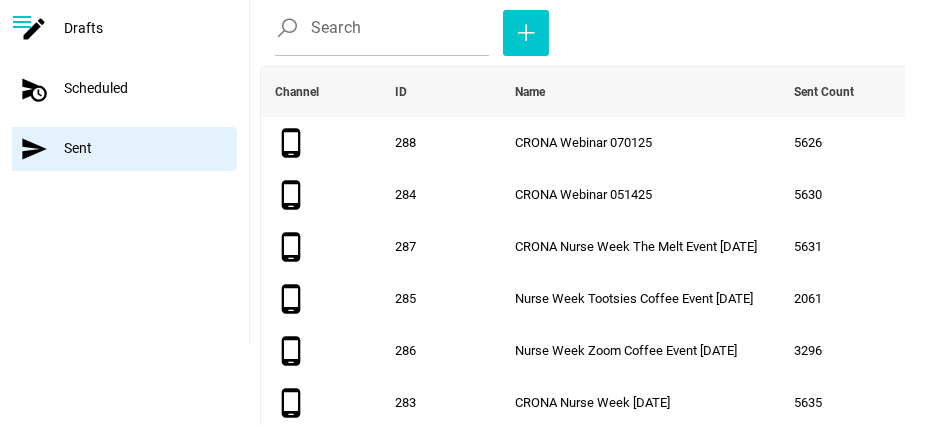 click on "schedule_send  Scheduled" at bounding box center (130, 89) 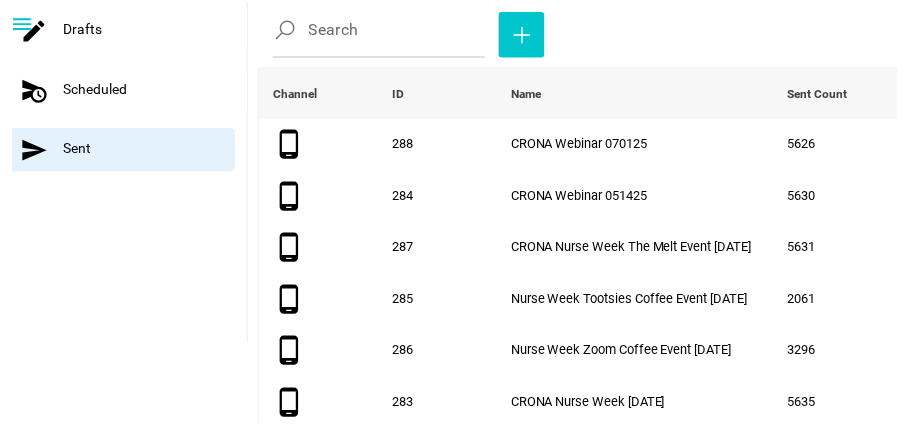 scroll, scrollTop: 0, scrollLeft: 0, axis: both 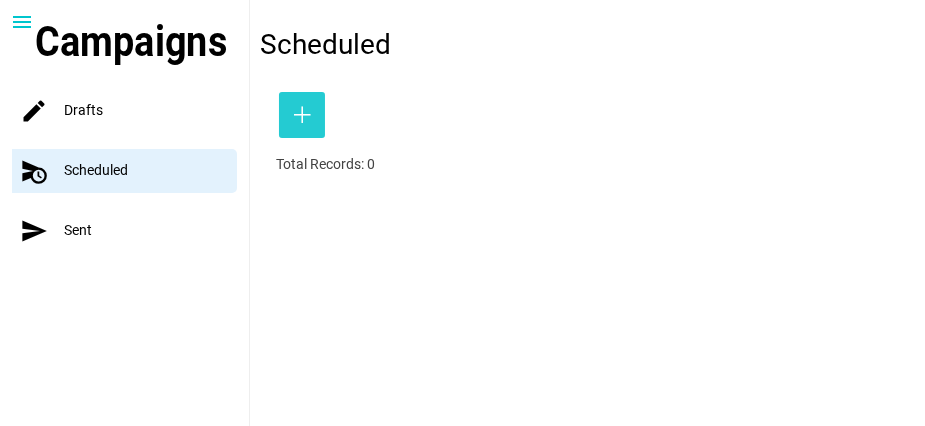 click at bounding box center (302, 115) 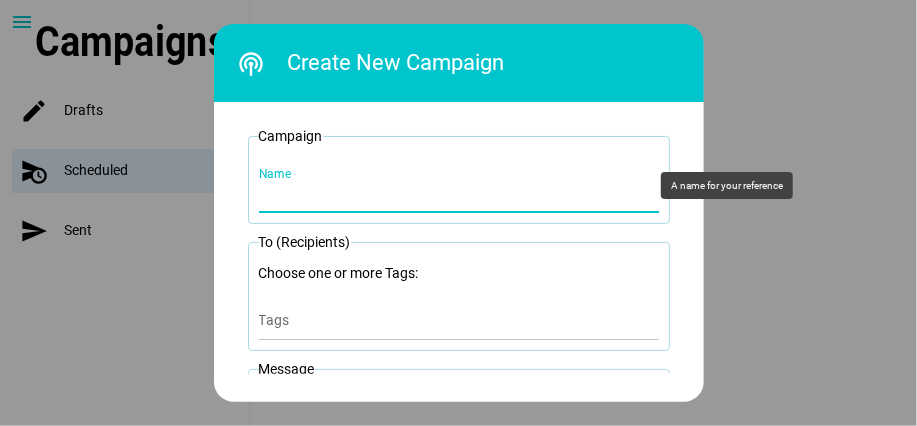 click on "Name" at bounding box center [459, 185] 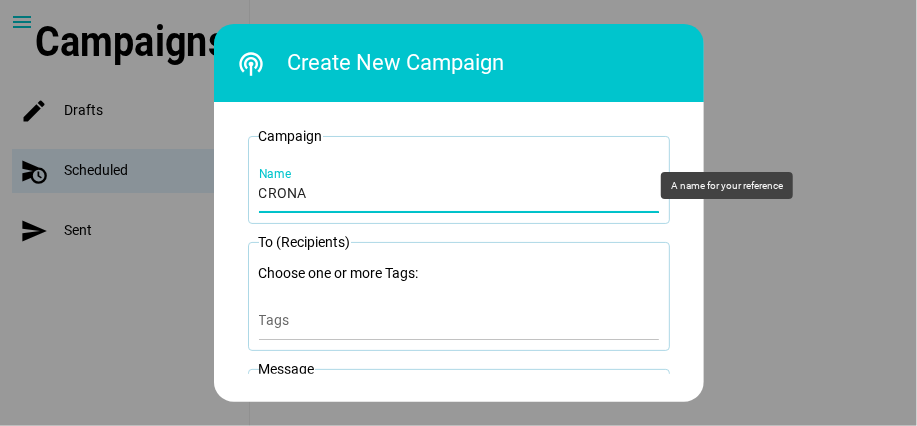 type on "CRONA Webinar [DATE]" 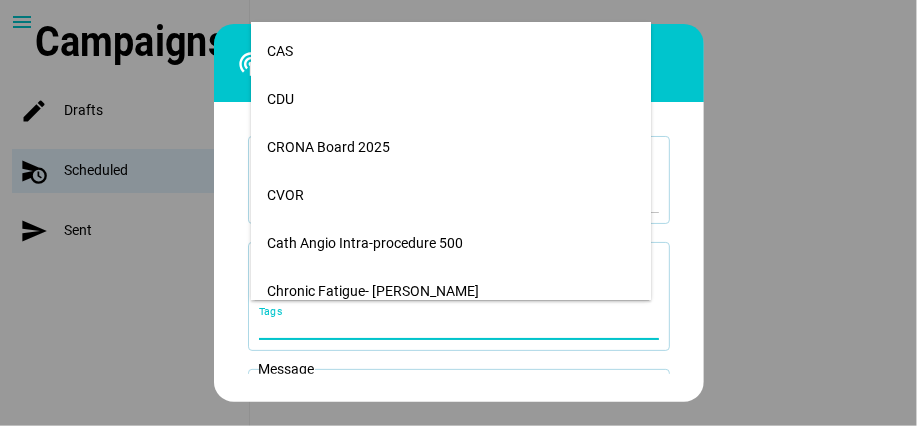scroll, scrollTop: 1580, scrollLeft: 0, axis: vertical 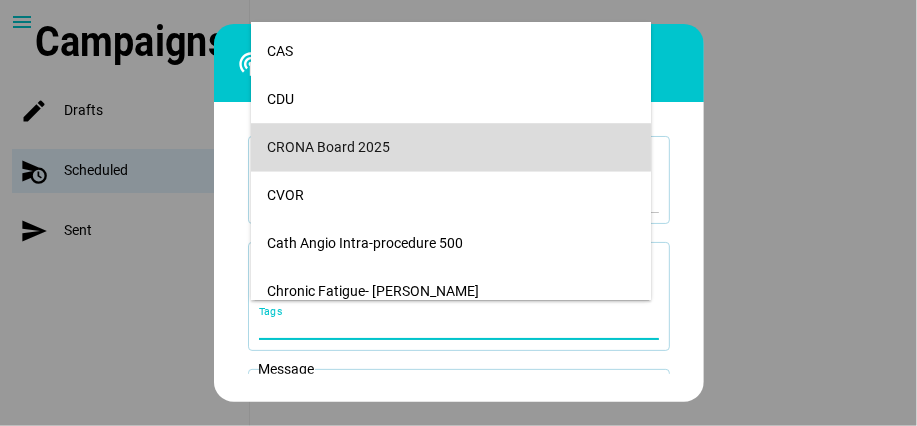 click on "CRONA Board 2025" at bounding box center (451, 147) 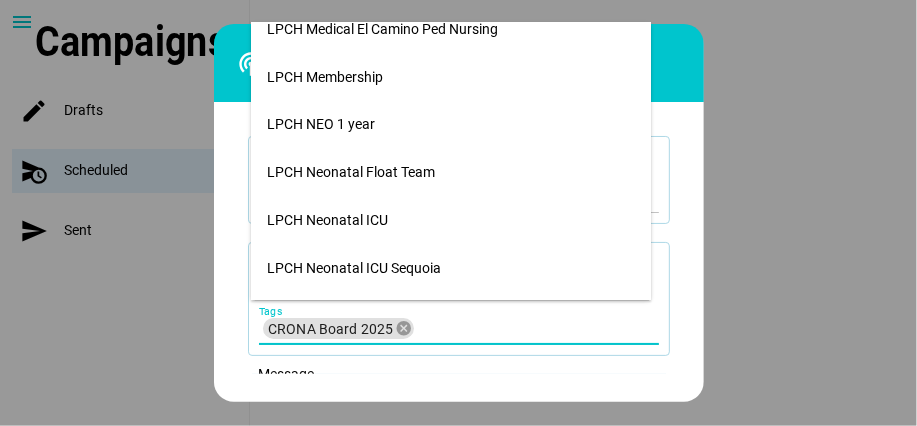 scroll, scrollTop: 4047, scrollLeft: 0, axis: vertical 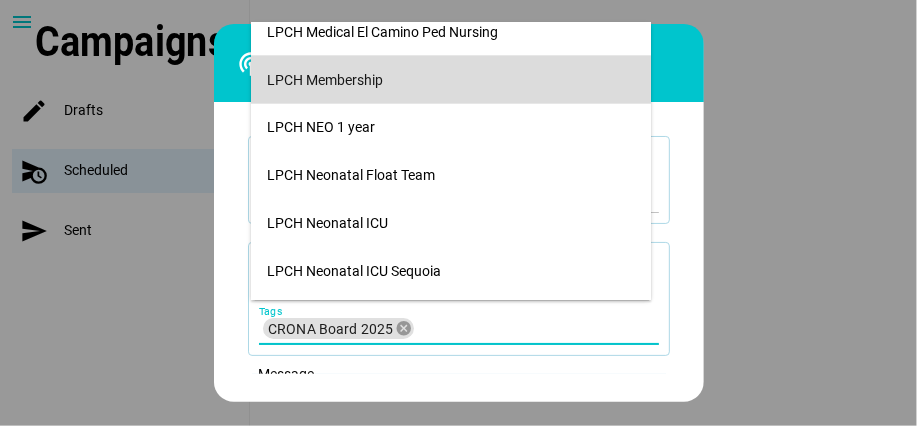 click on "LPCH Membership" at bounding box center (451, 80) 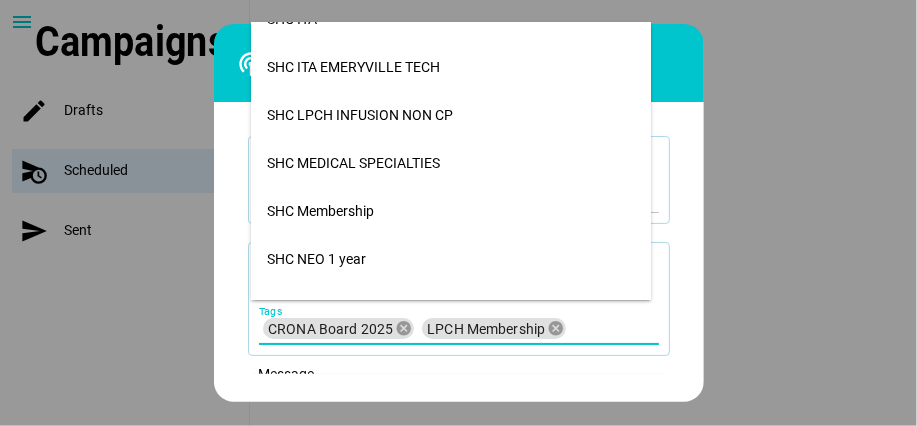 scroll, scrollTop: 9293, scrollLeft: 0, axis: vertical 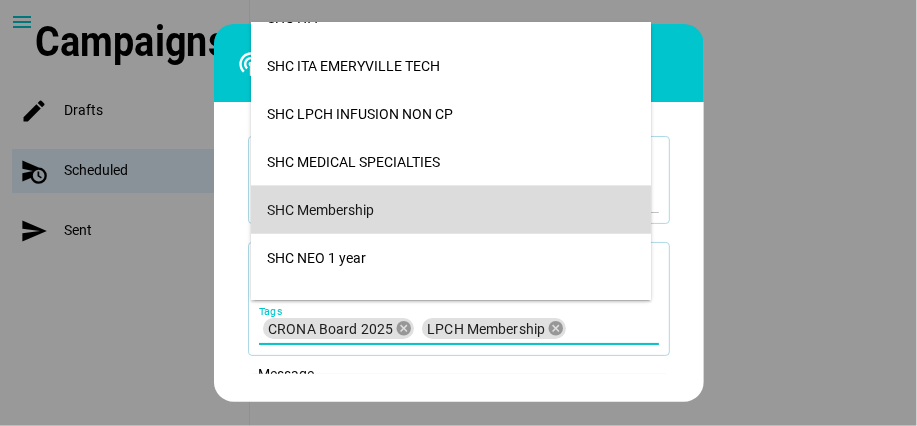 click on "SHC Membership" at bounding box center [451, 210] 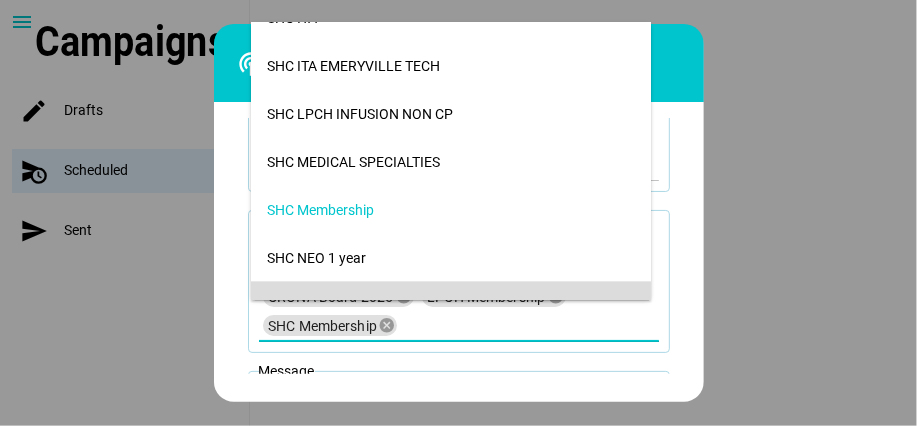scroll, scrollTop: 46, scrollLeft: 0, axis: vertical 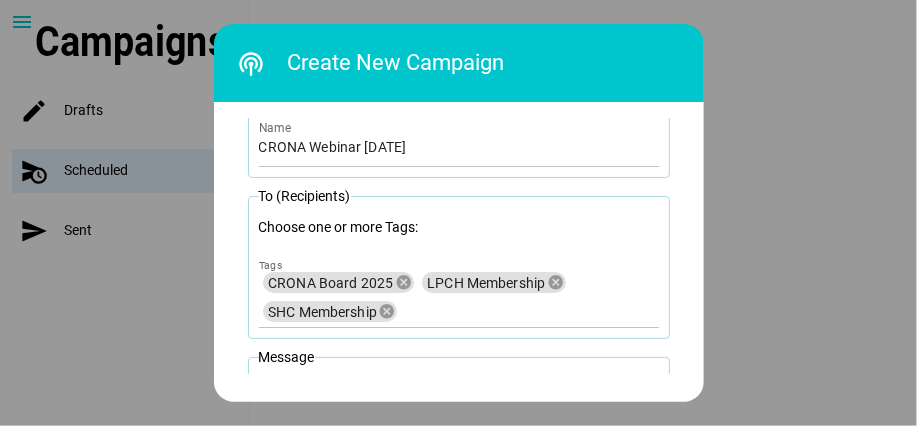click on "Campaign ID:
CRONA Webinar [DATE] Name To (Recipients) Choose one or more Tags: CRONA Board 2025 cancel LPCH Membership cancel SHC Membership cancel Tags Message Body Rich Text
move_down Send Date & Time America/Los_Angeles Timezone arrow_drop_down Date:  7 MM
/
9 DD
/
2025 YYYY Time:  18 Hour arrow_drop_down
:
46 Minute arrow_drop_down From From channel:  info Main - SMS - [PHONE_NUMBER]" at bounding box center (459, 246) 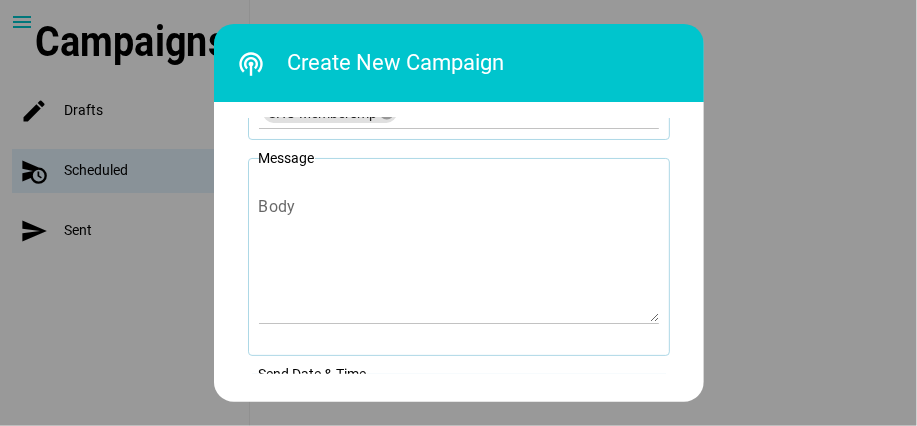 scroll, scrollTop: 270, scrollLeft: 0, axis: vertical 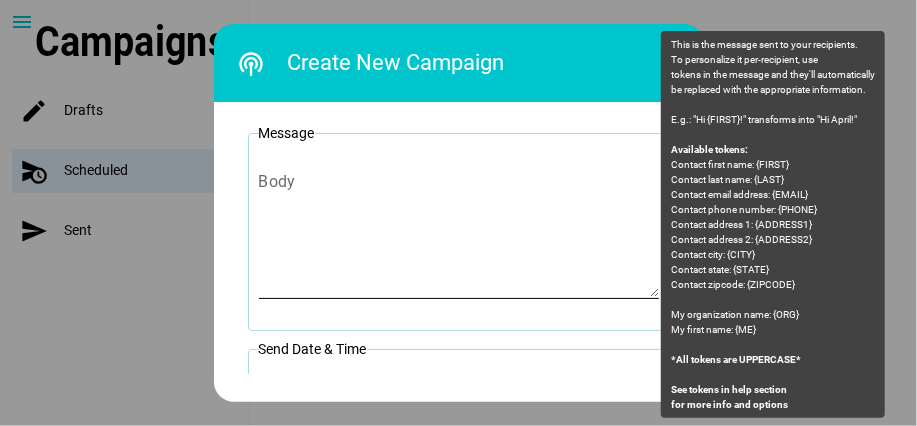 click on "Body" at bounding box center [459, 238] 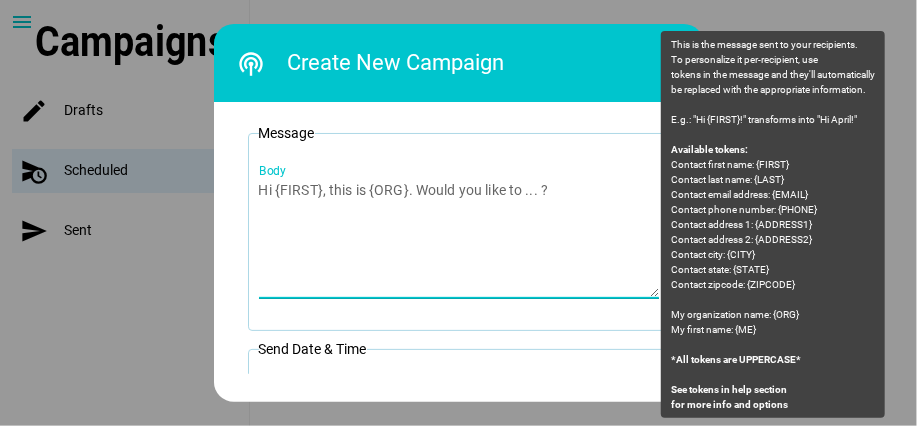 paste on "CRONA Webinar tonight 5/14 8-10pm. Click: [URL][DOMAIN_NAME][SECURITY_DATA] ID:860 3898 2405 code:091086" 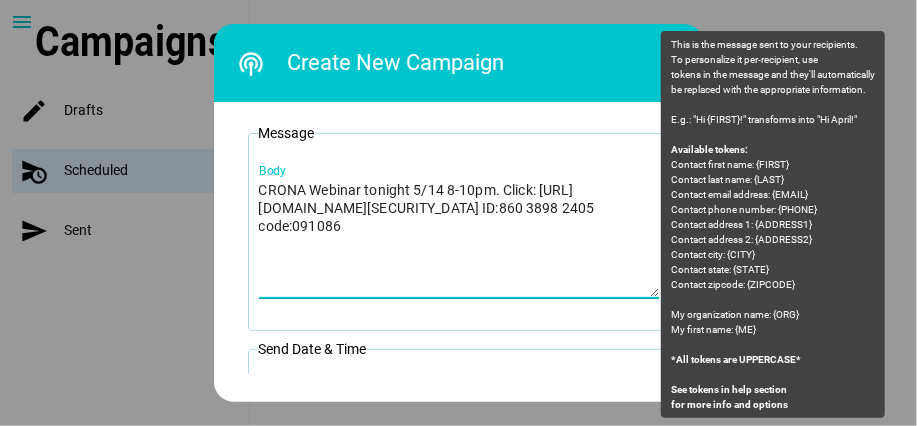scroll, scrollTop: 305, scrollLeft: 0, axis: vertical 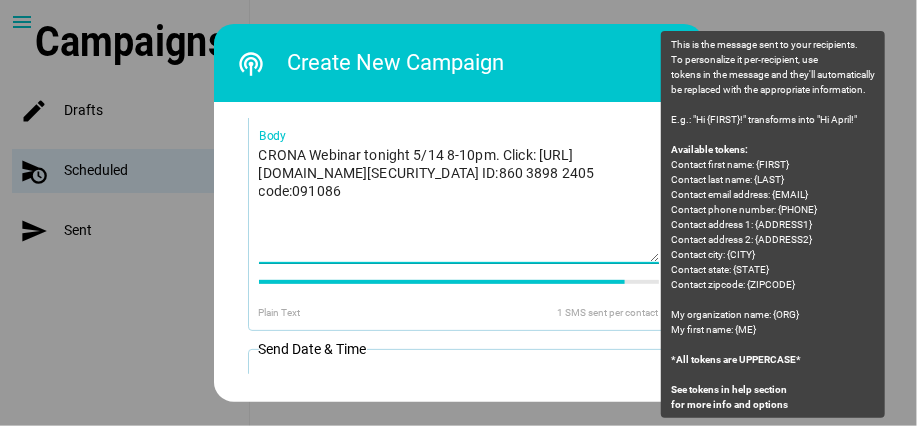click on "CRONA Webinar tonight 5/14 8-10pm. Click: [URL][DOMAIN_NAME][SECURITY_DATA] ID:860 3898 2405 code:091086" at bounding box center [459, 203] 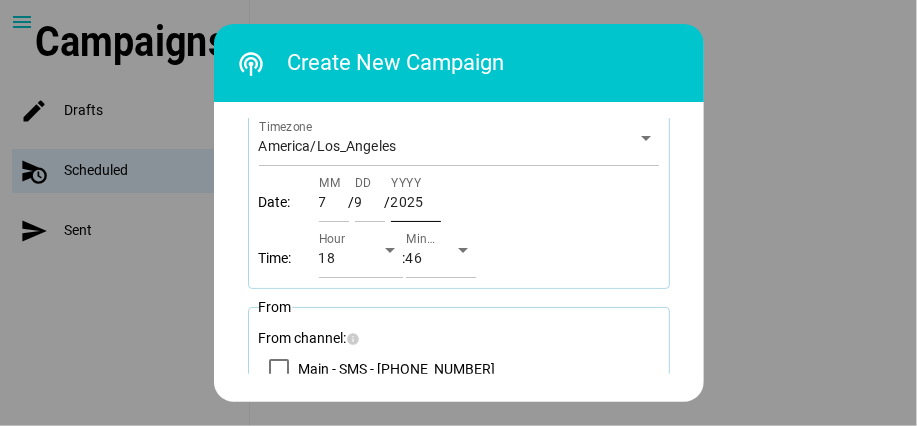 scroll, scrollTop: 577, scrollLeft: 0, axis: vertical 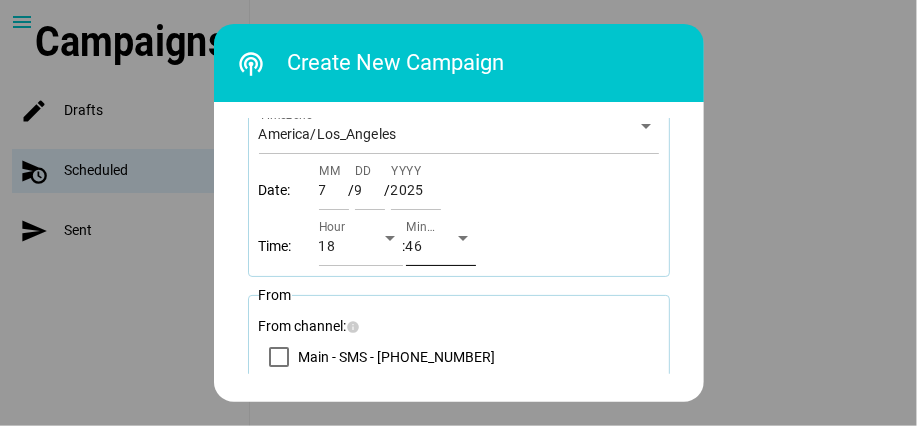 type on "CRONA Webinar tonight 7/9 8-10pm. Click: [URL][DOMAIN_NAME][SECURITY_DATA] ID:860 3898 2405 code:091086" 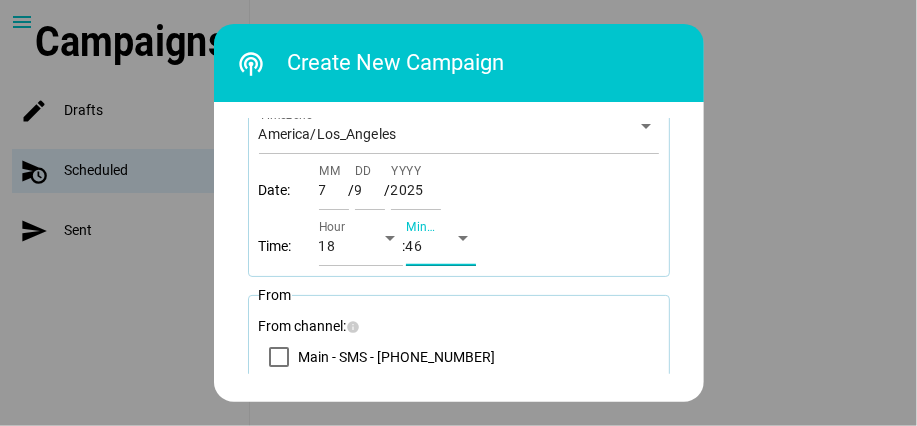 click on "arrow_drop_down" at bounding box center (464, 238) 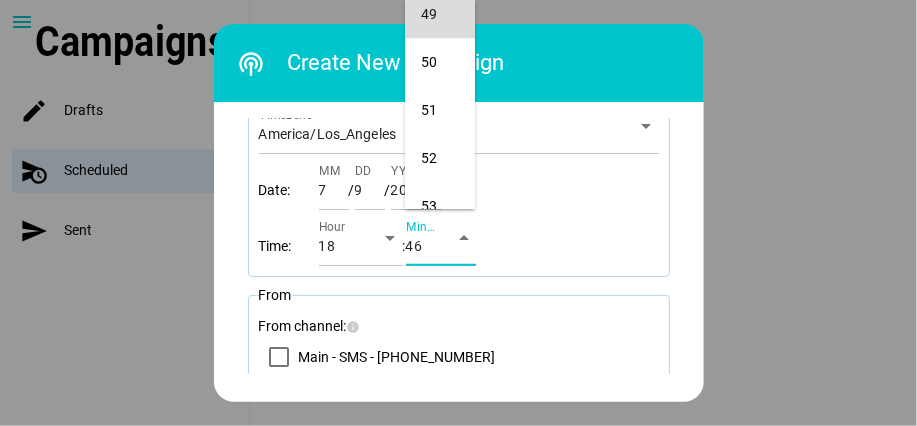 scroll, scrollTop: 2363, scrollLeft: 0, axis: vertical 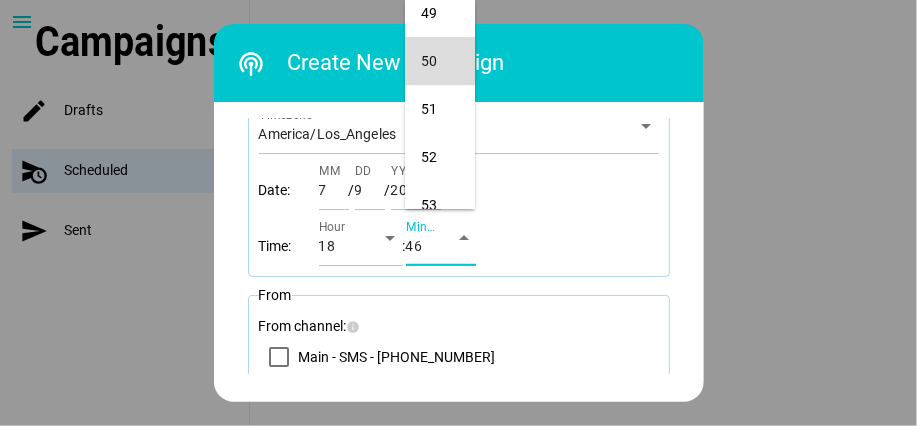 click on "50" at bounding box center (440, 61) 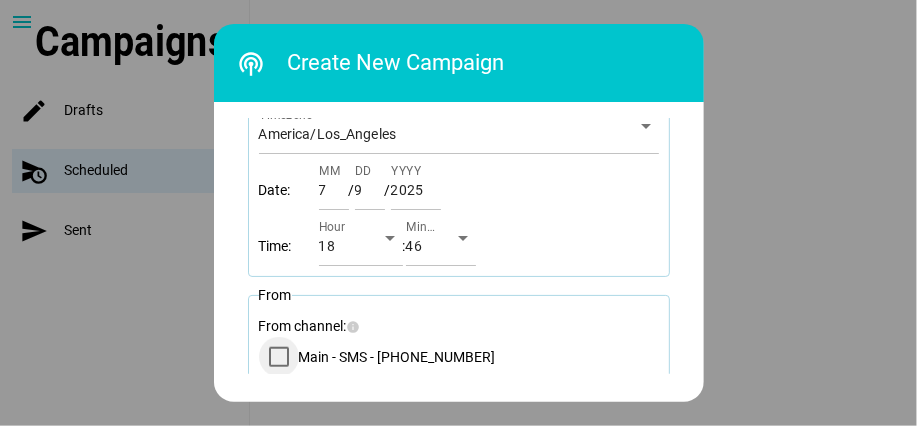 click at bounding box center (279, 357) 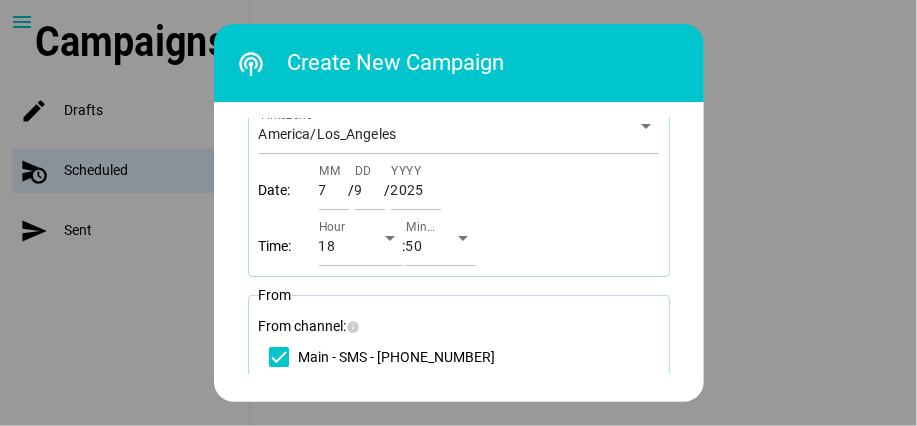 scroll, scrollTop: 611, scrollLeft: 0, axis: vertical 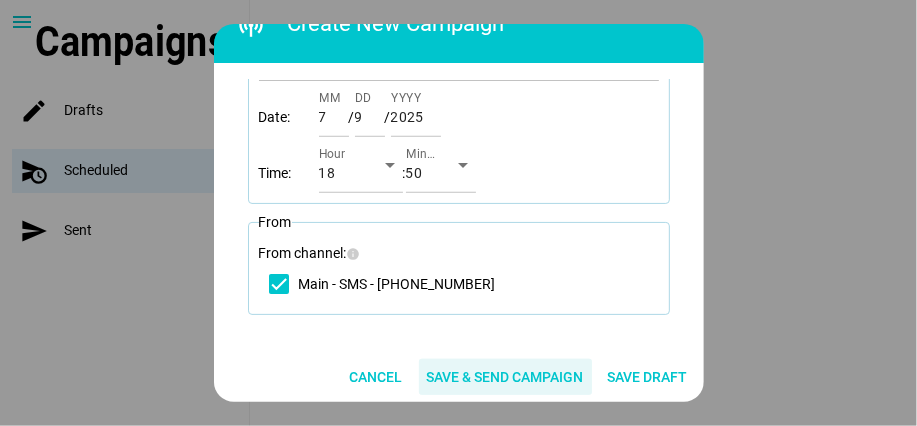 click on "Save & Send Campaign" at bounding box center (505, 377) 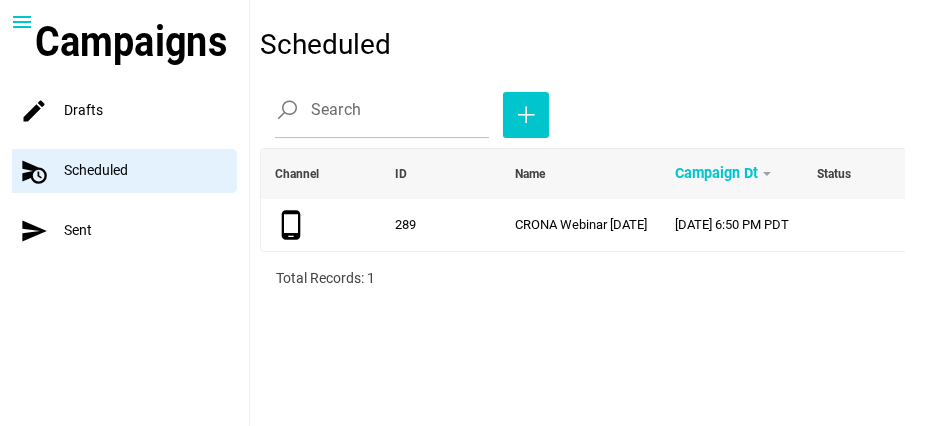 click on "menu" at bounding box center (22, 22) 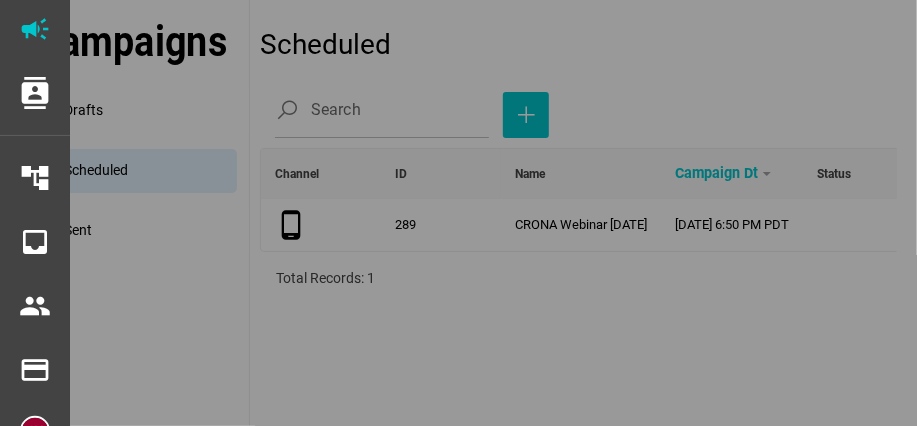 scroll, scrollTop: 166, scrollLeft: 0, axis: vertical 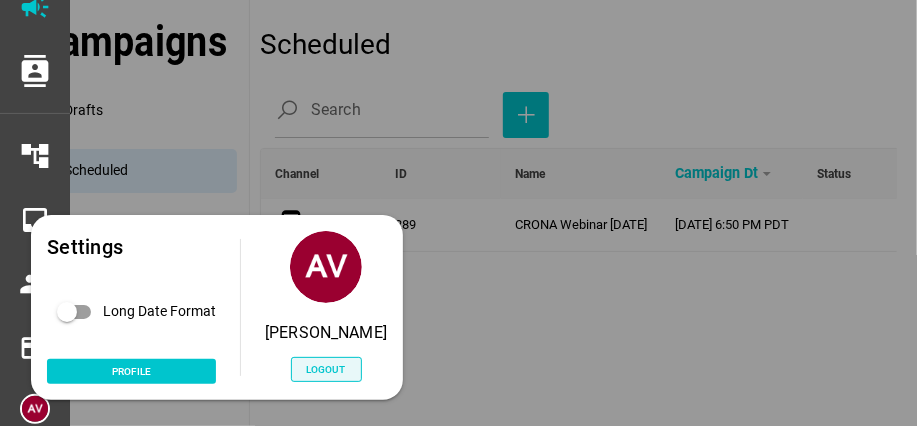 click on "Logout" at bounding box center [326, 369] 